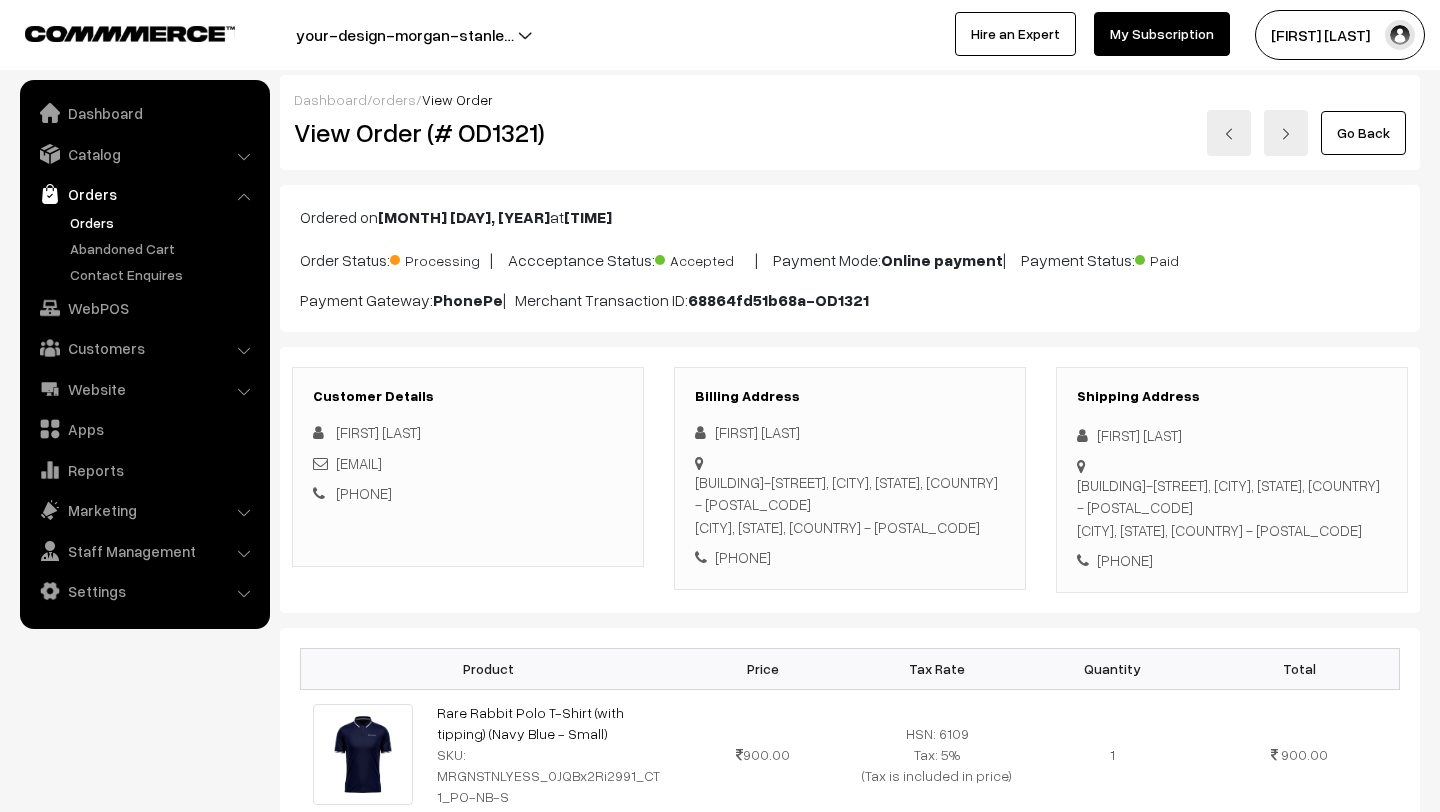 scroll, scrollTop: 293, scrollLeft: 0, axis: vertical 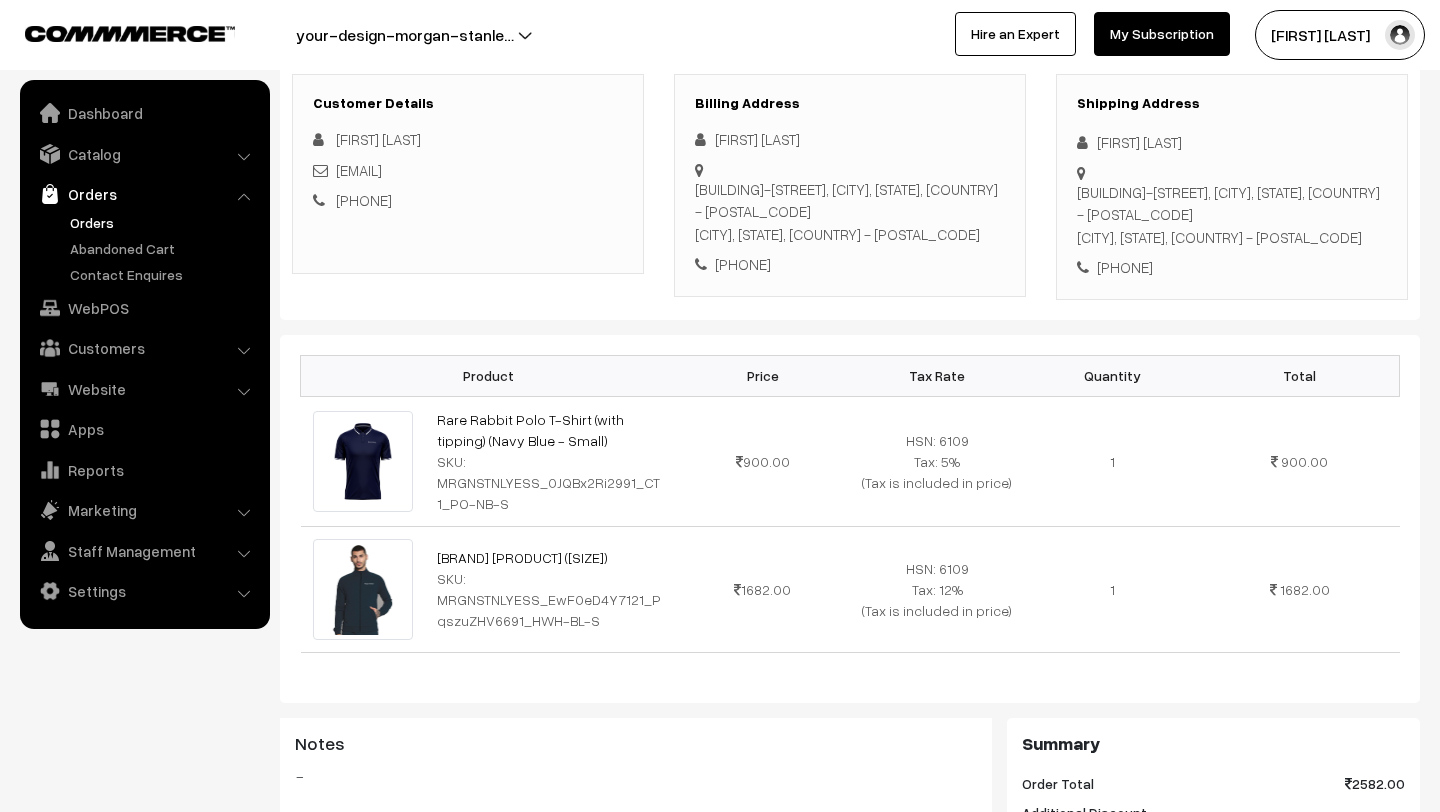 click on "Orders" at bounding box center (164, 222) 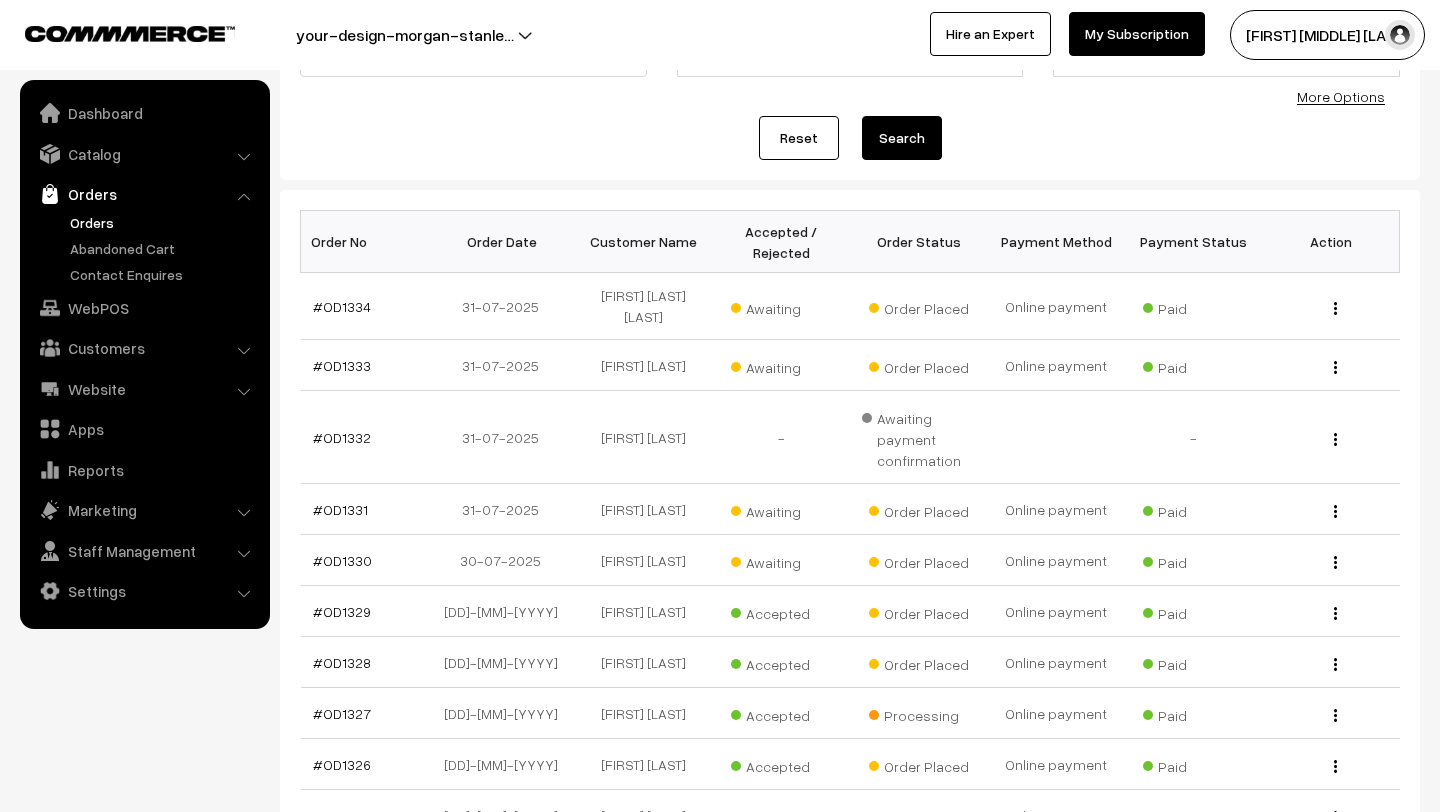 scroll, scrollTop: 170, scrollLeft: 0, axis: vertical 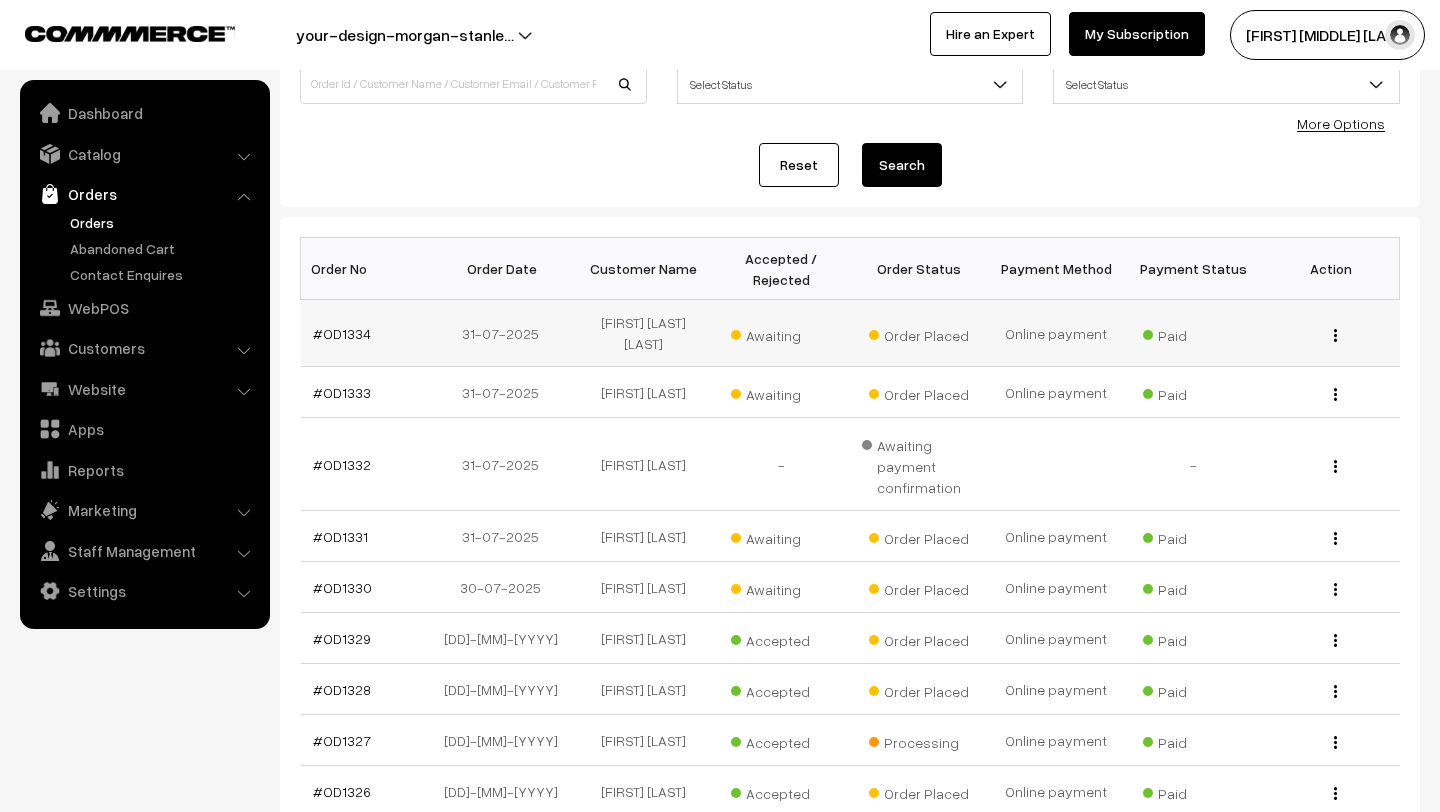 click on "Awaiting" at bounding box center (781, 333) 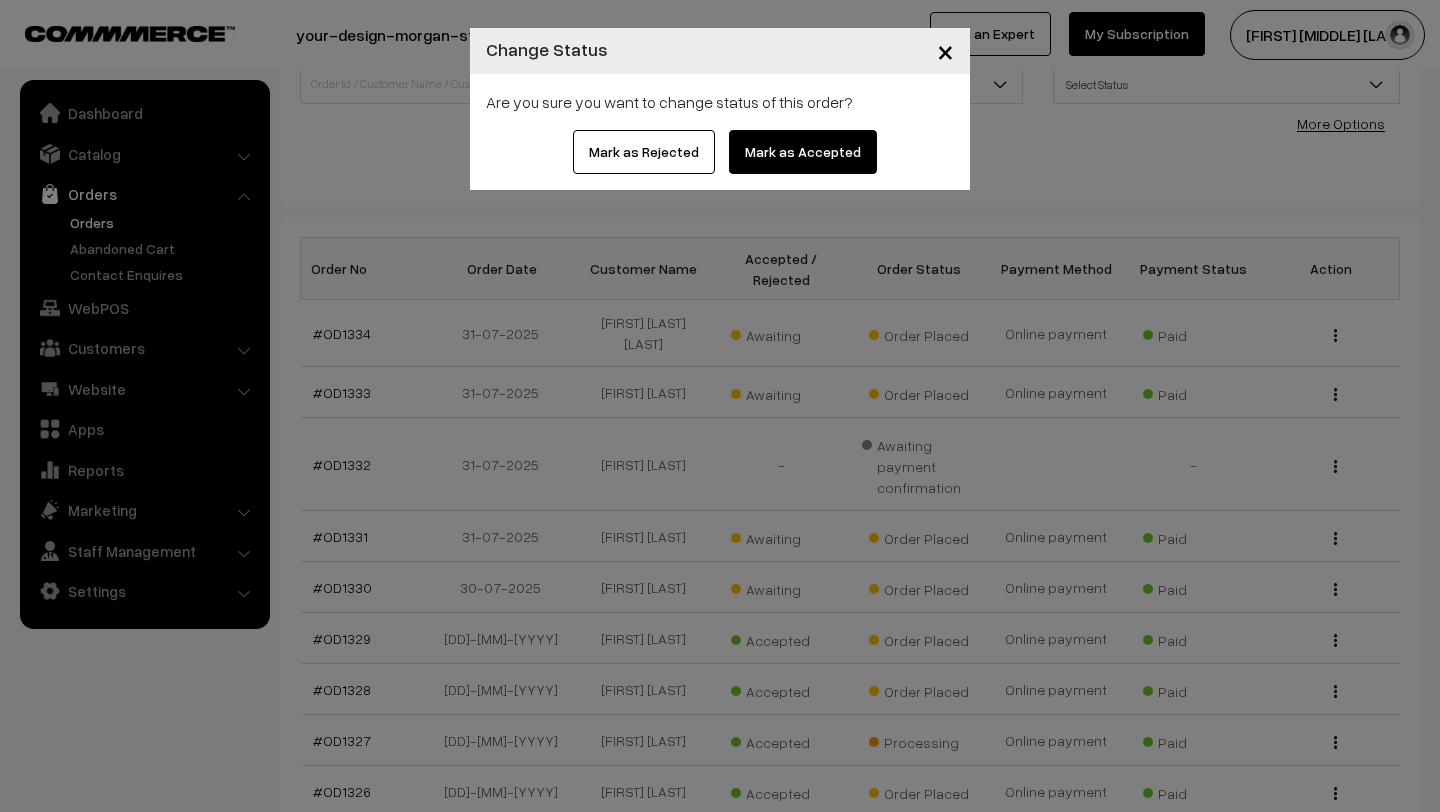 click on "Mark as Accepted" at bounding box center (803, 152) 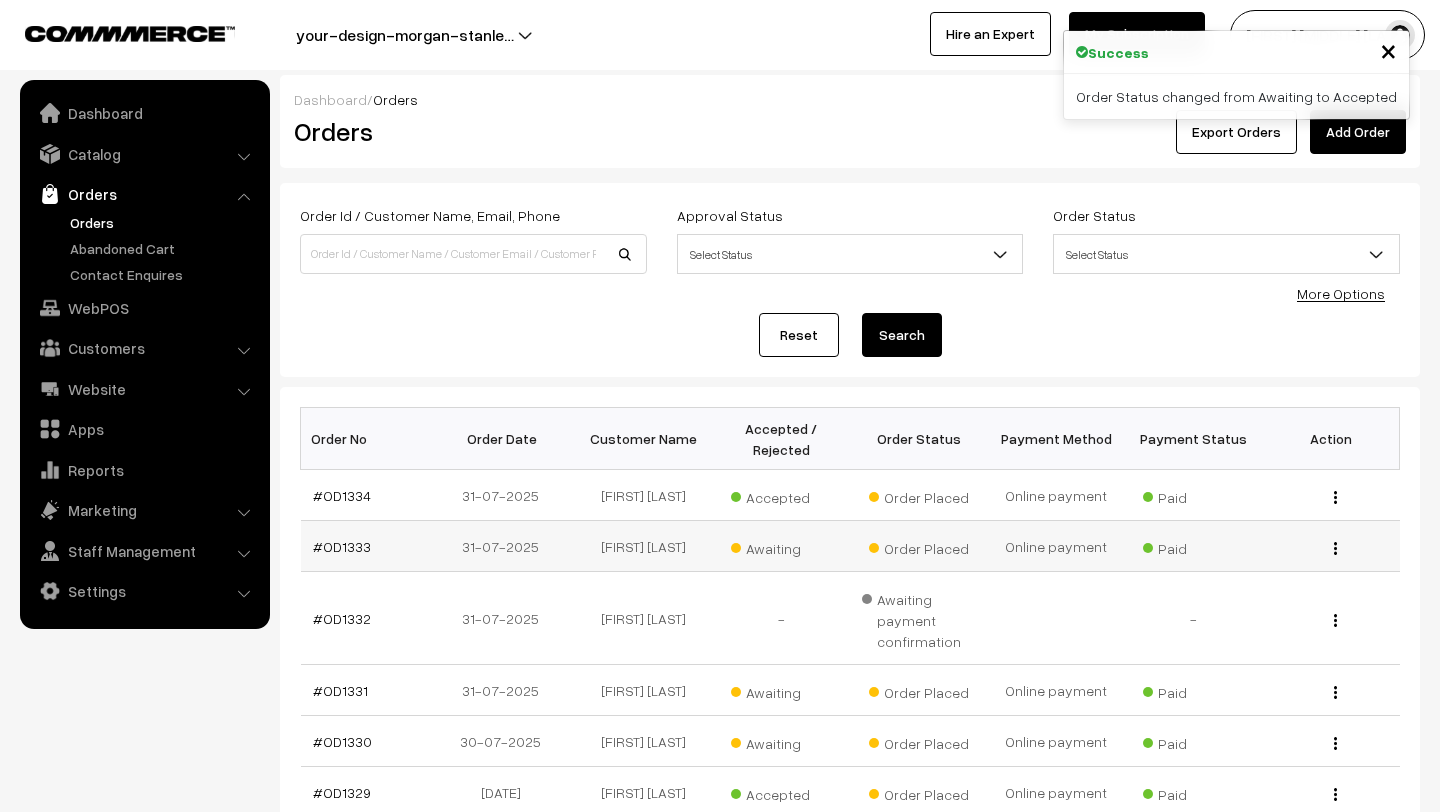 scroll, scrollTop: 0, scrollLeft: 0, axis: both 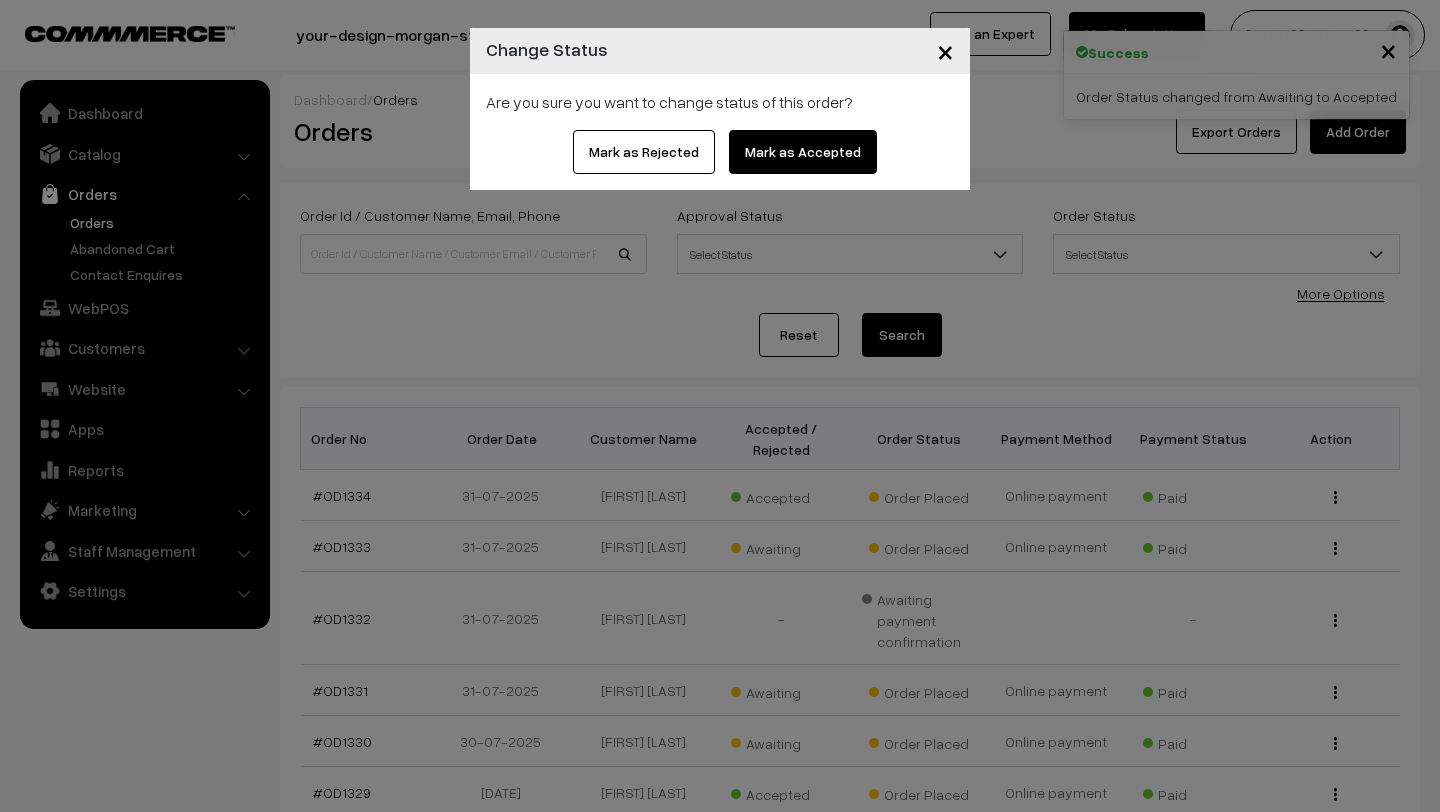 click on "Mark as Accepted" at bounding box center (803, 152) 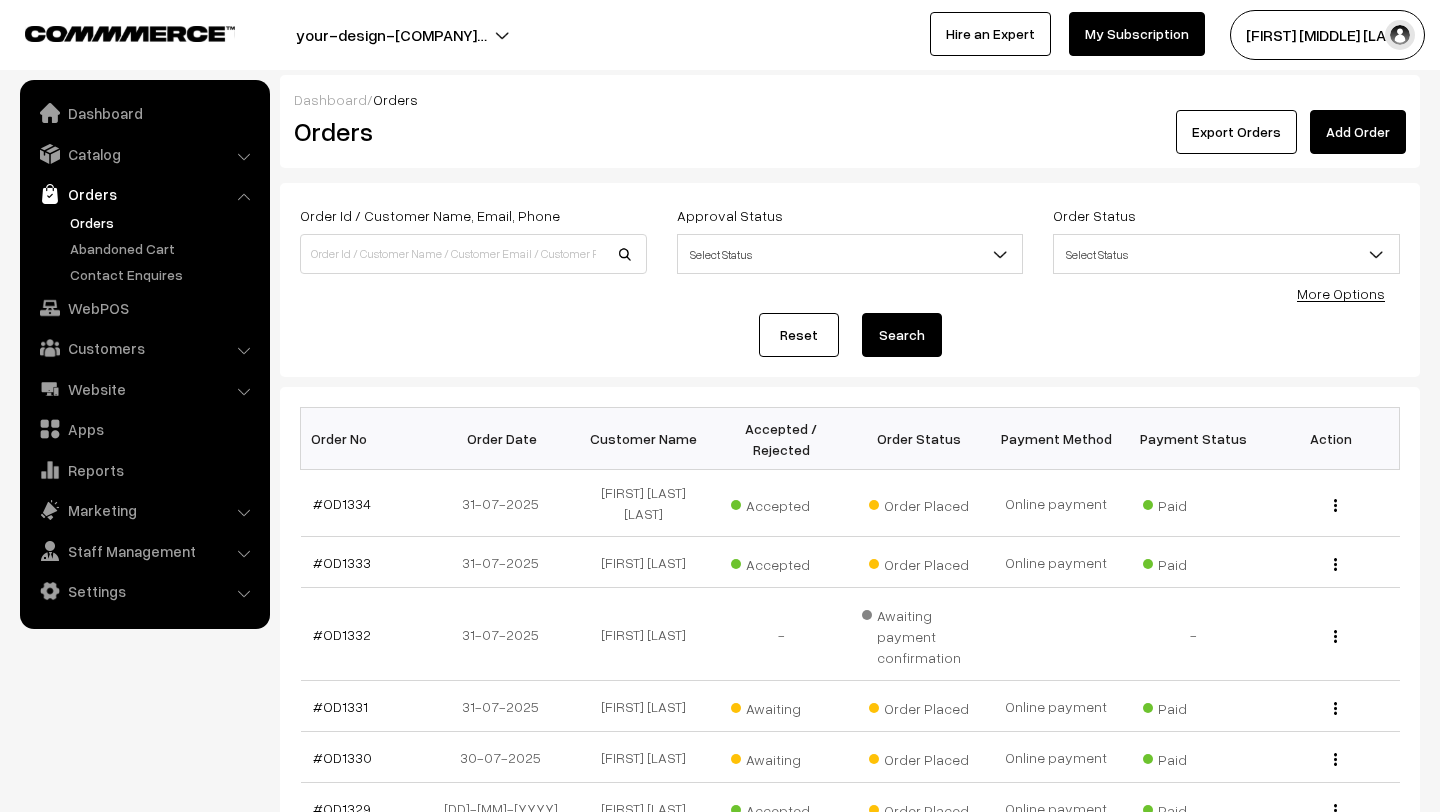 scroll, scrollTop: 173, scrollLeft: 0, axis: vertical 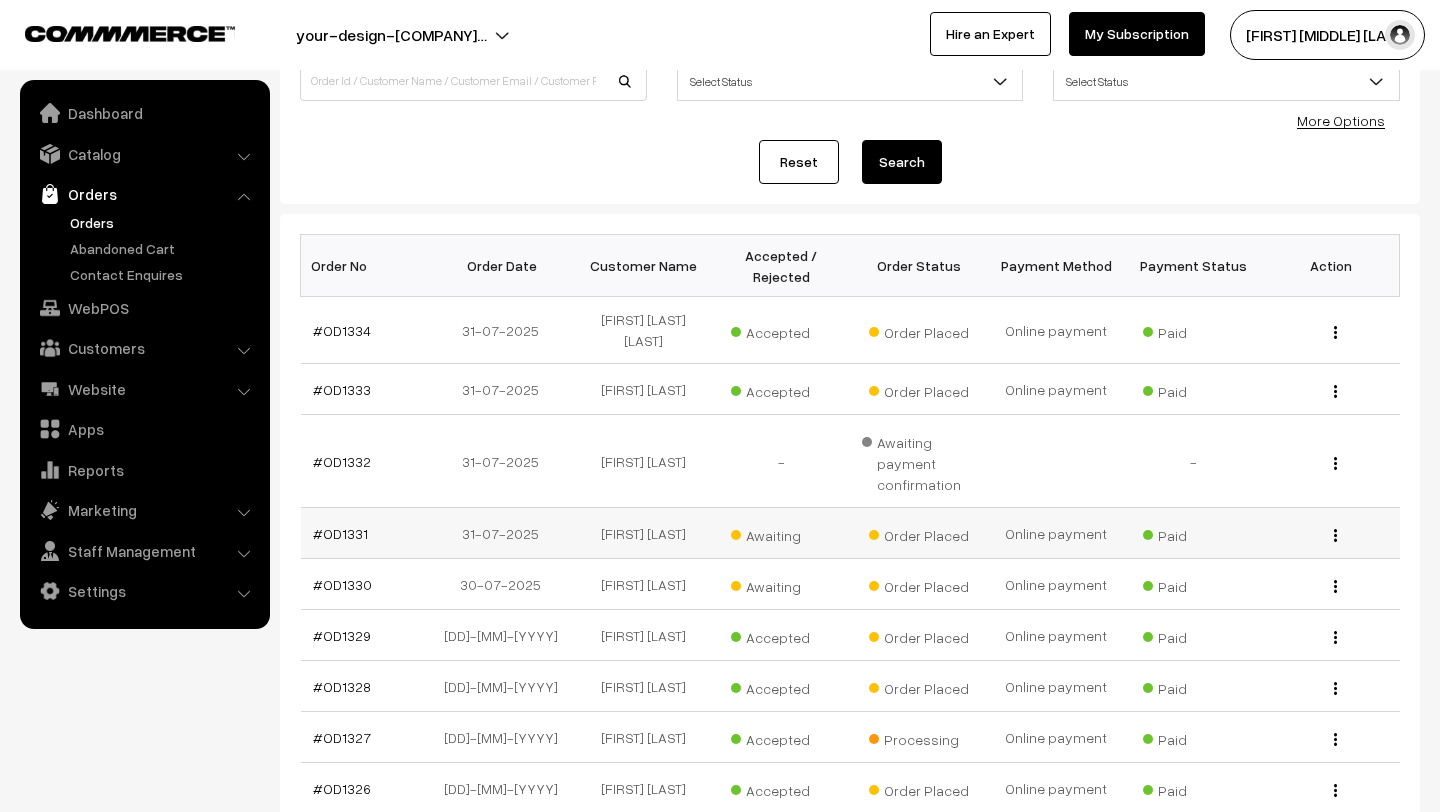 click on "Awaiting" at bounding box center [781, 533] 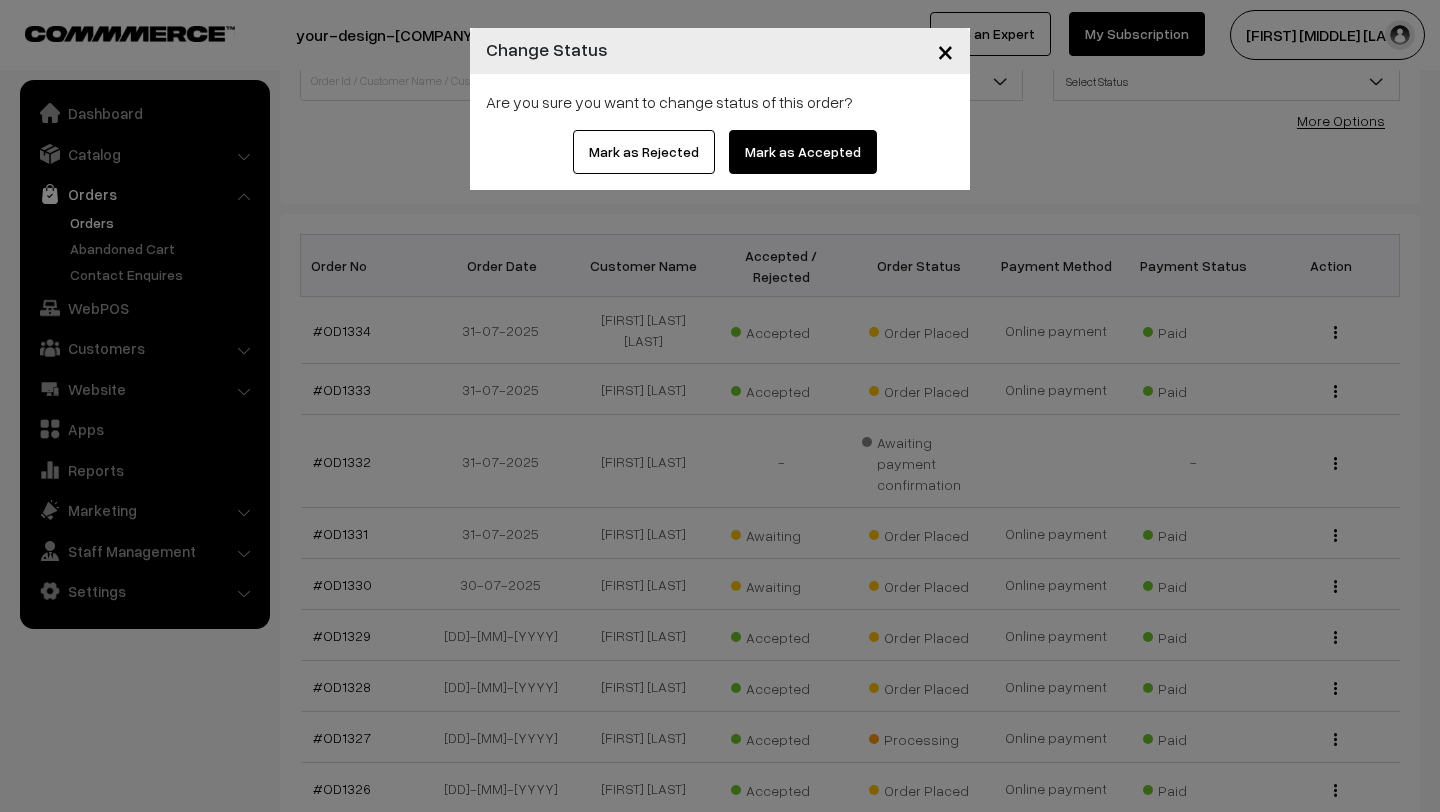 click on "Mark as Accepted" at bounding box center [803, 152] 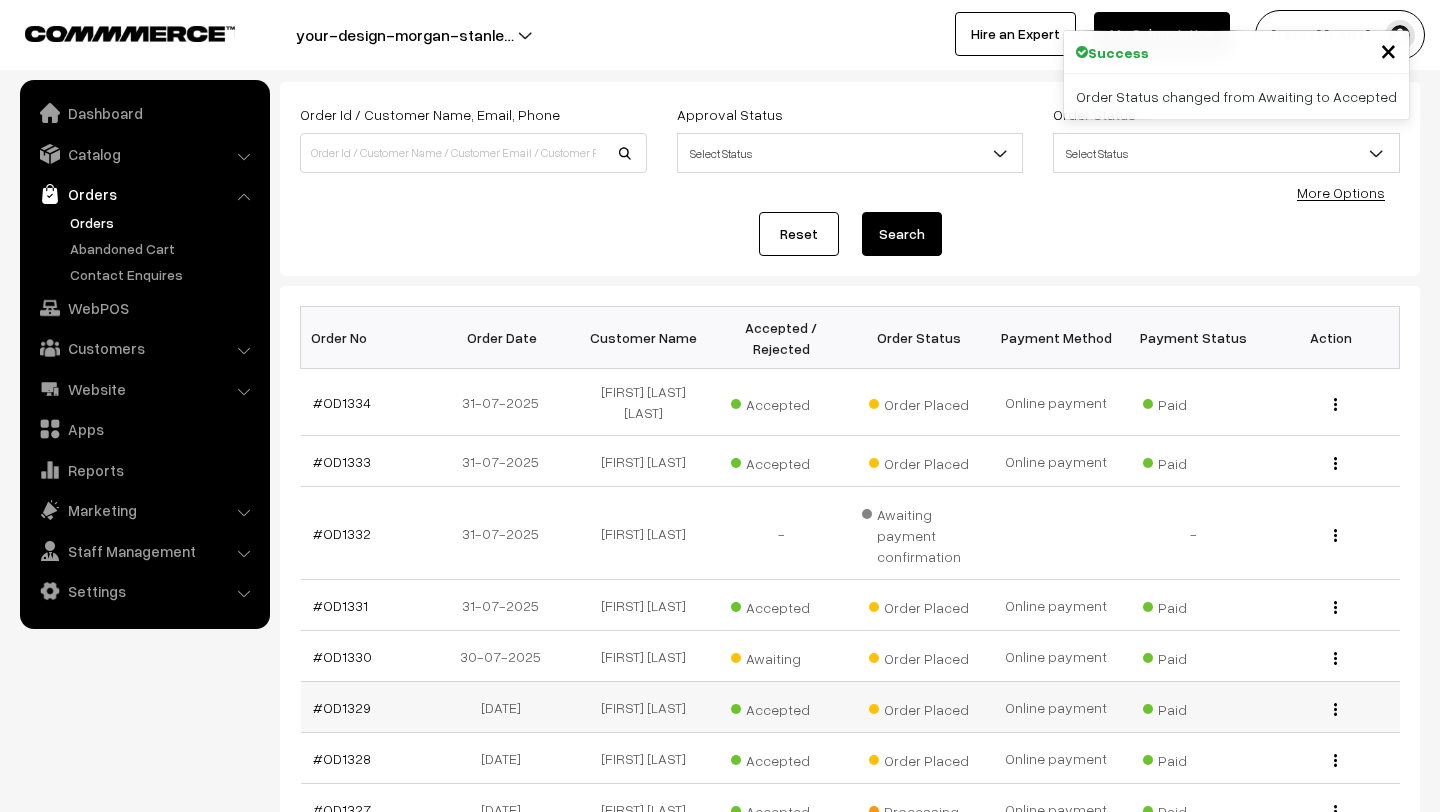 scroll, scrollTop: 109, scrollLeft: 0, axis: vertical 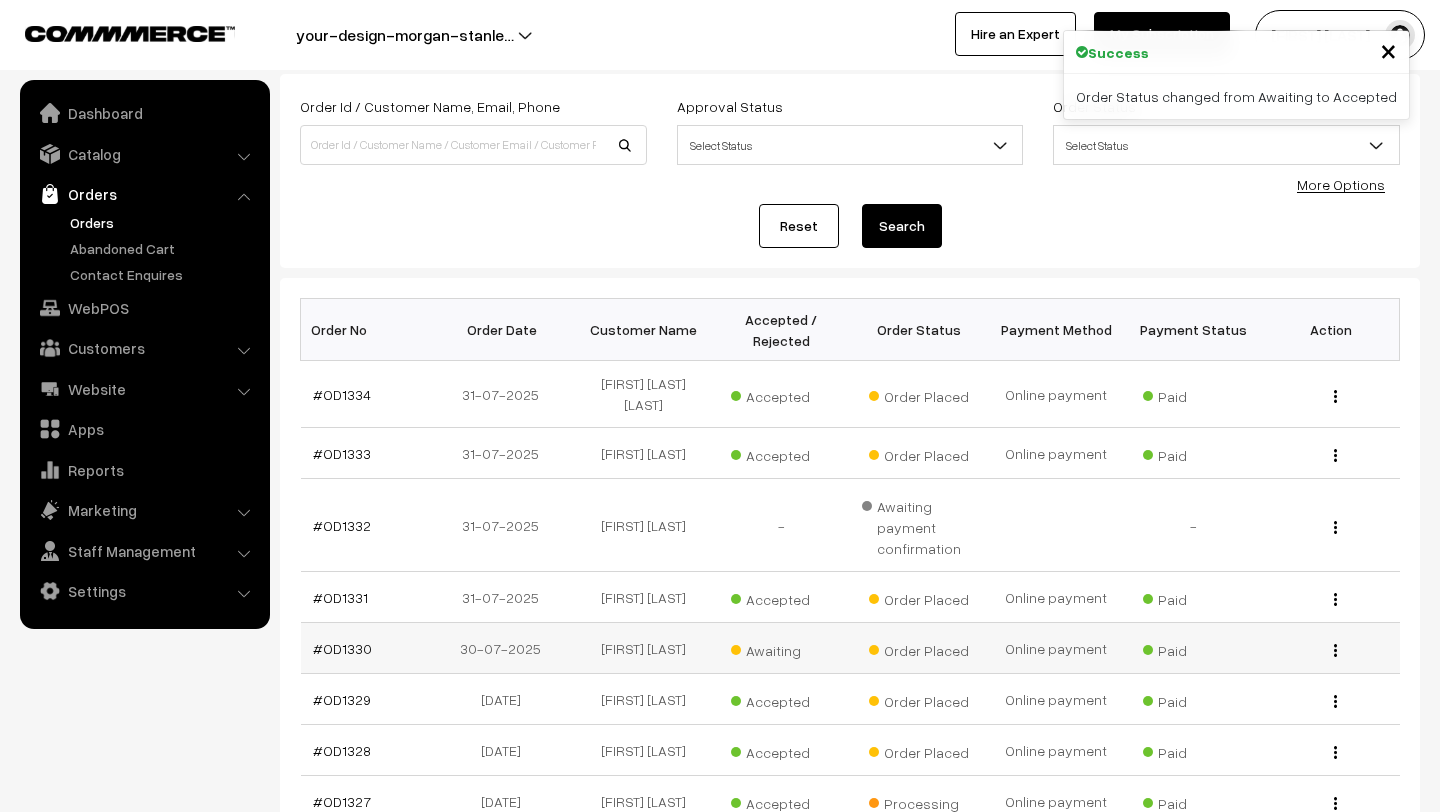 click on "Awaiting" at bounding box center [781, 648] 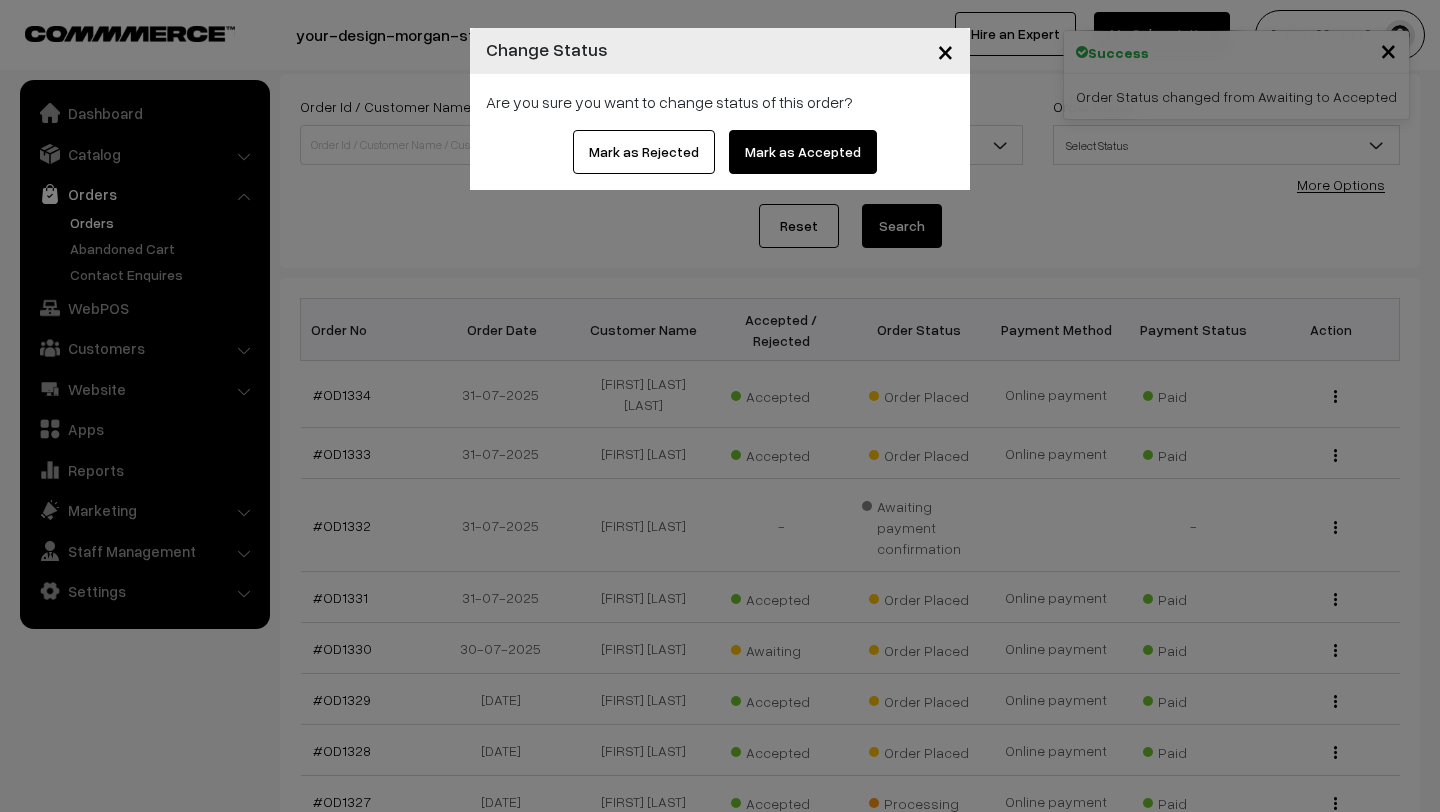 click on "Mark as Accepted" at bounding box center [803, 152] 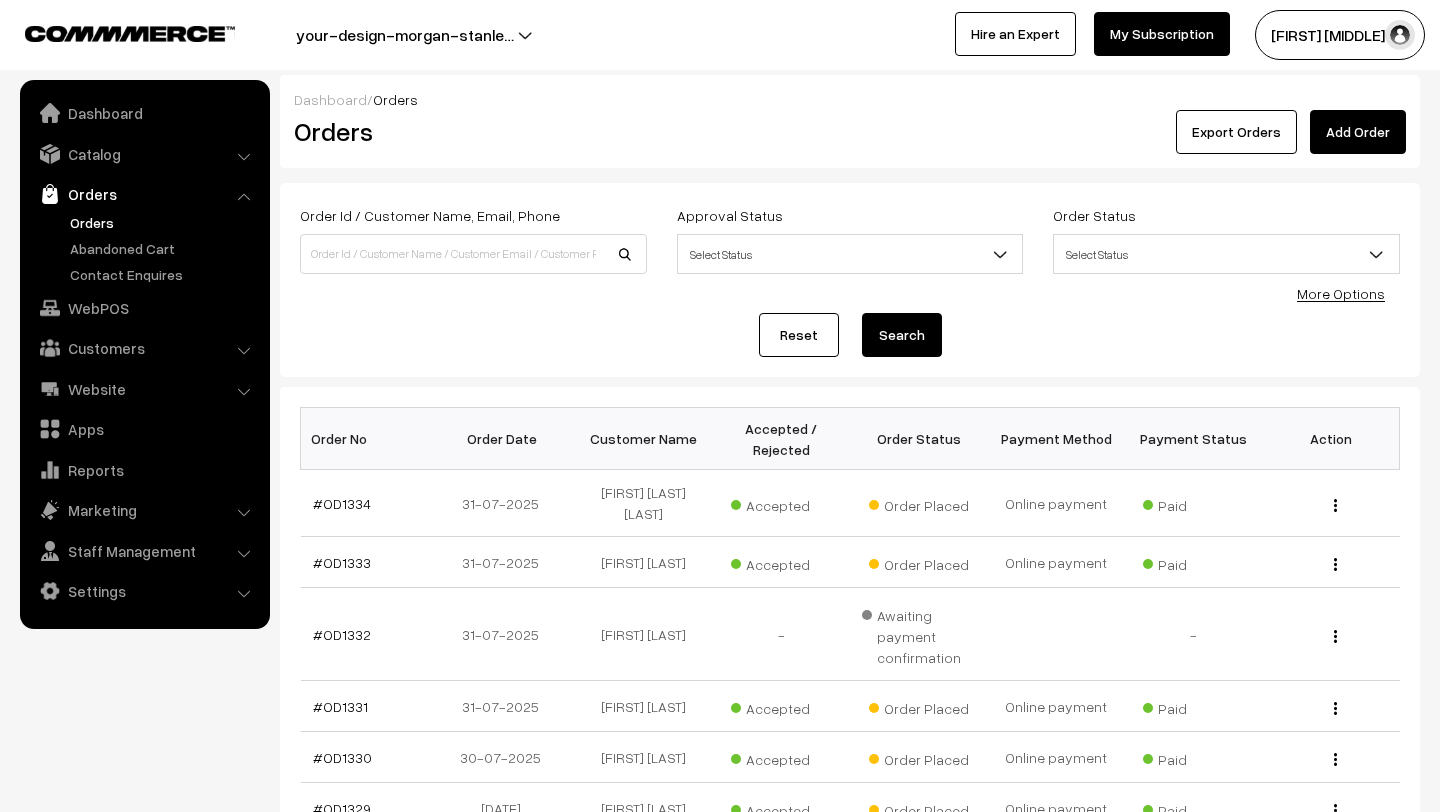 scroll, scrollTop: 0, scrollLeft: 0, axis: both 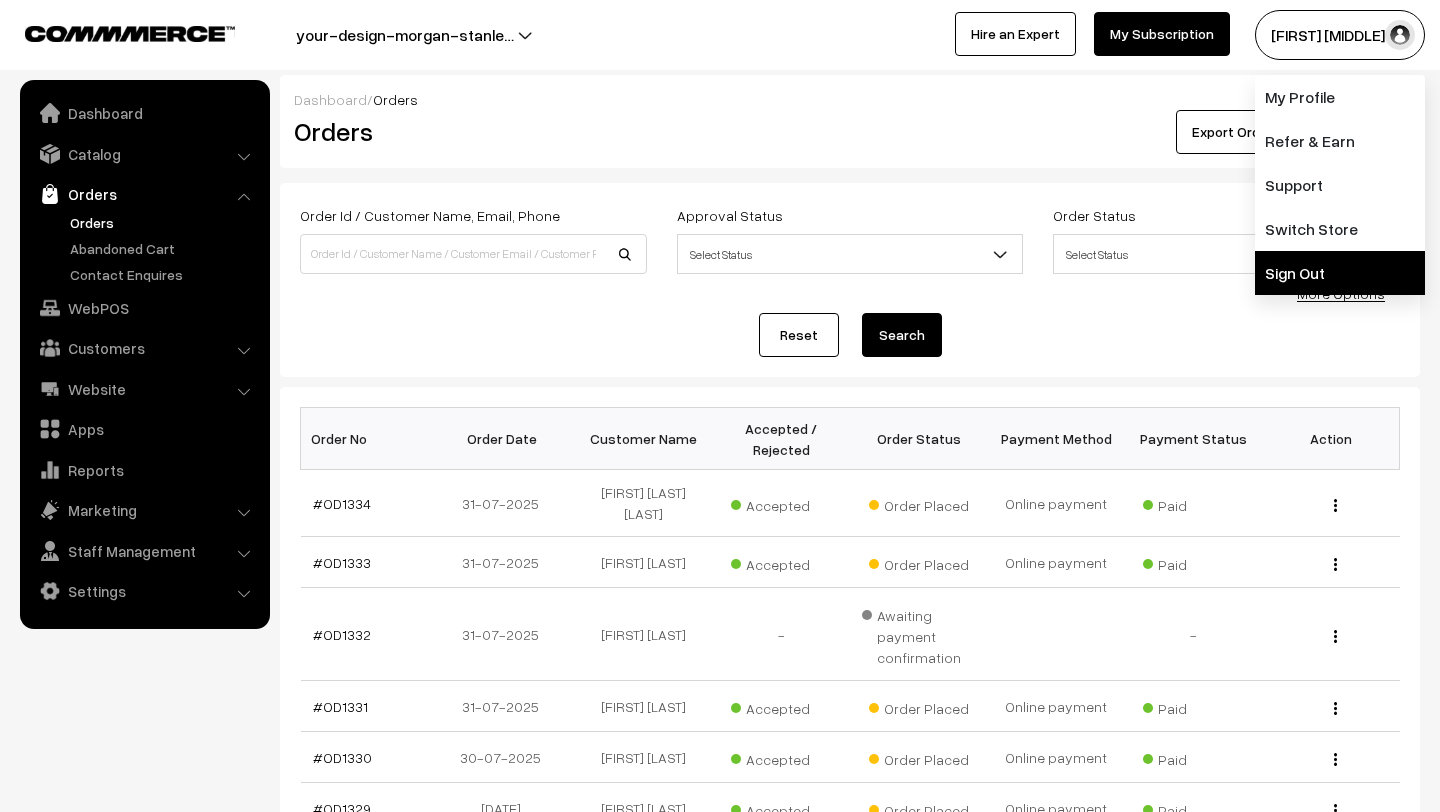 click on "Sign Out" at bounding box center (1340, 273) 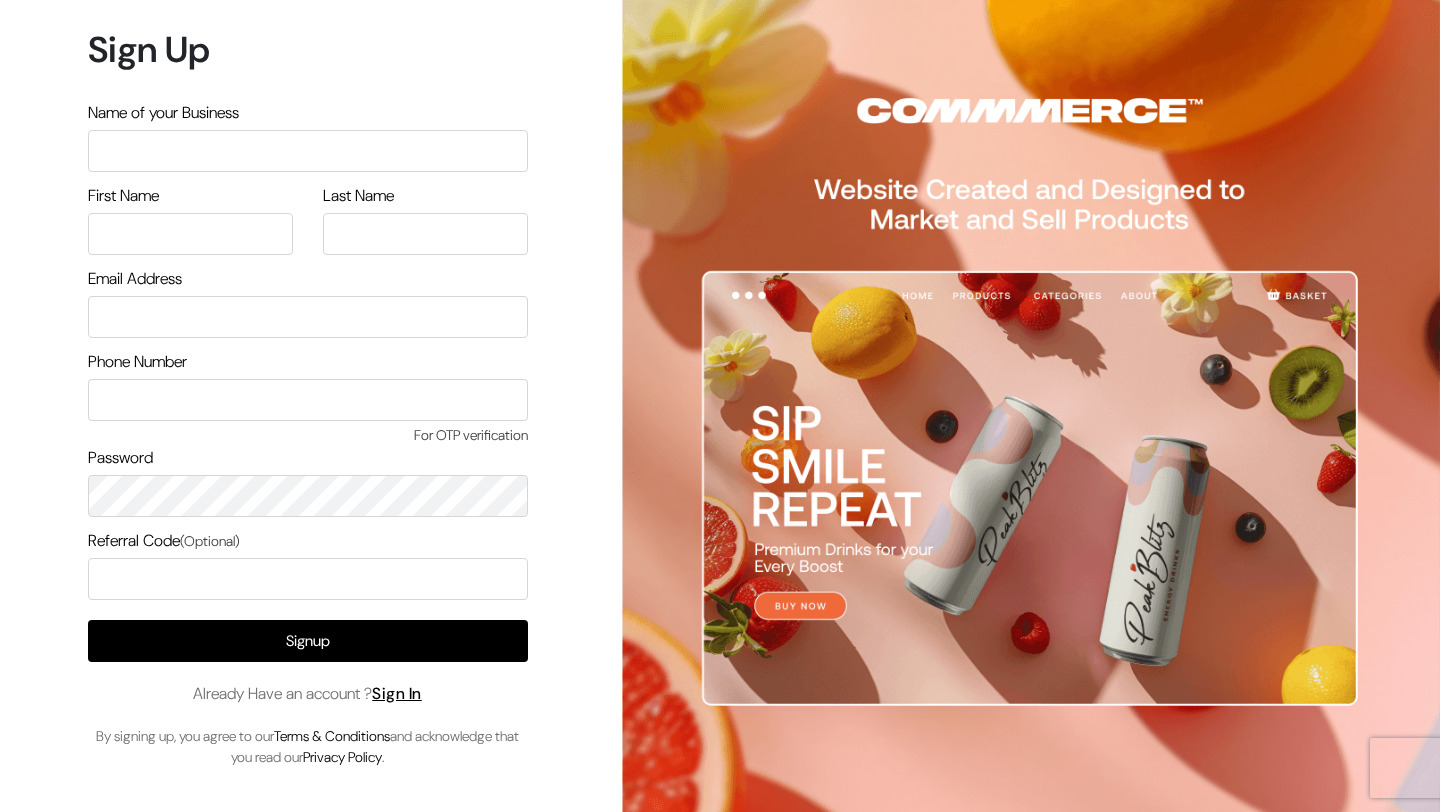 scroll, scrollTop: 0, scrollLeft: 0, axis: both 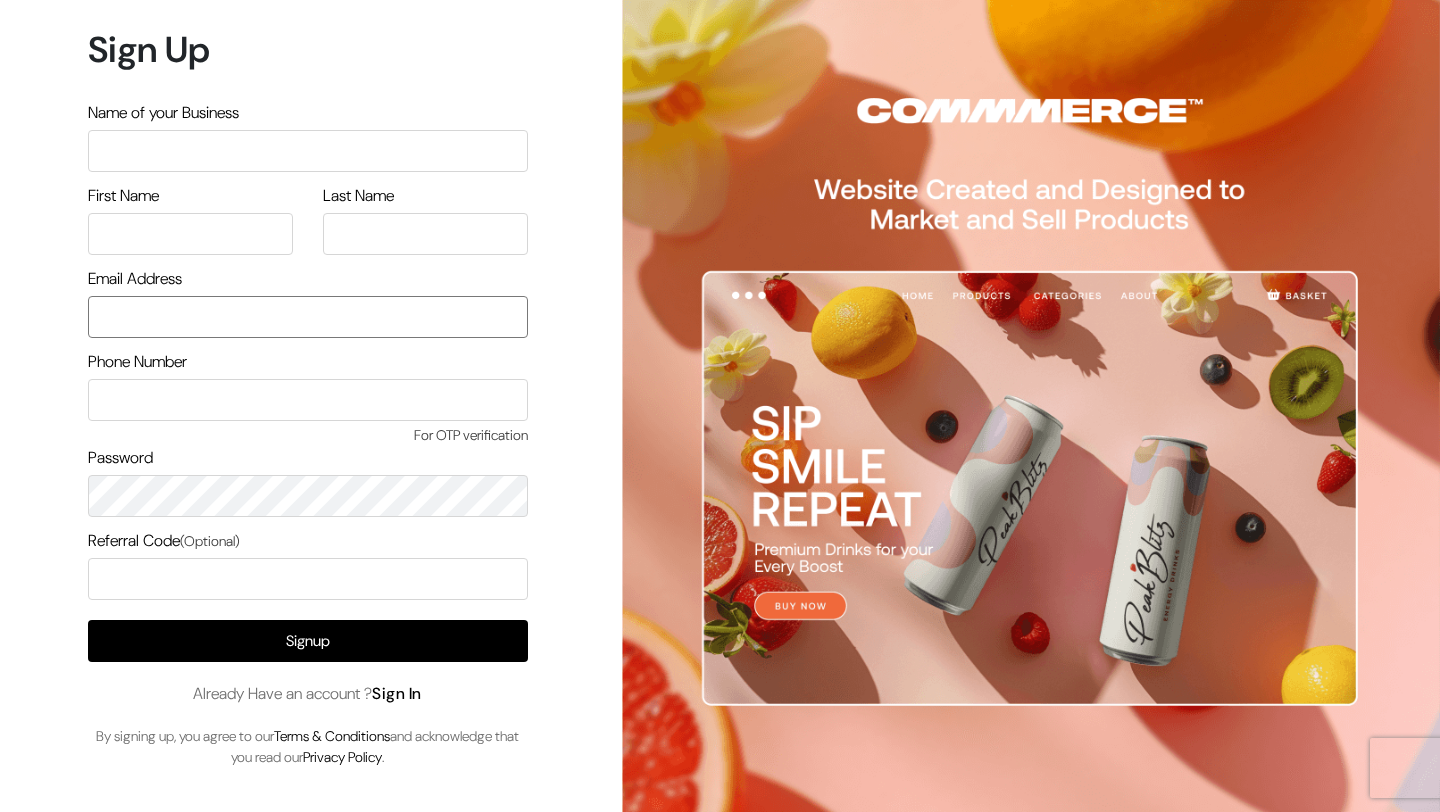 type on "lokesh@yourdesignstore.in" 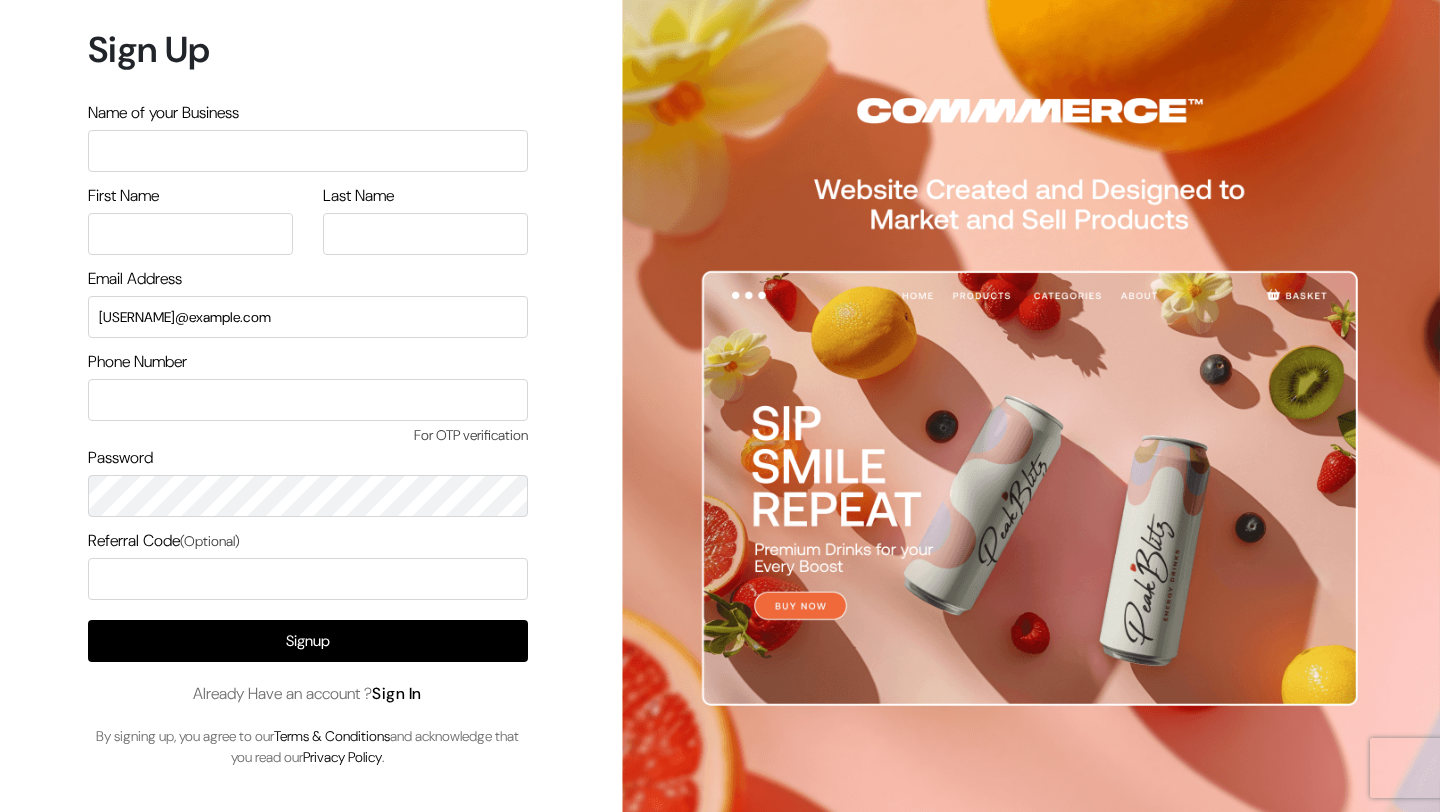 click on "Sign In" at bounding box center (397, 693) 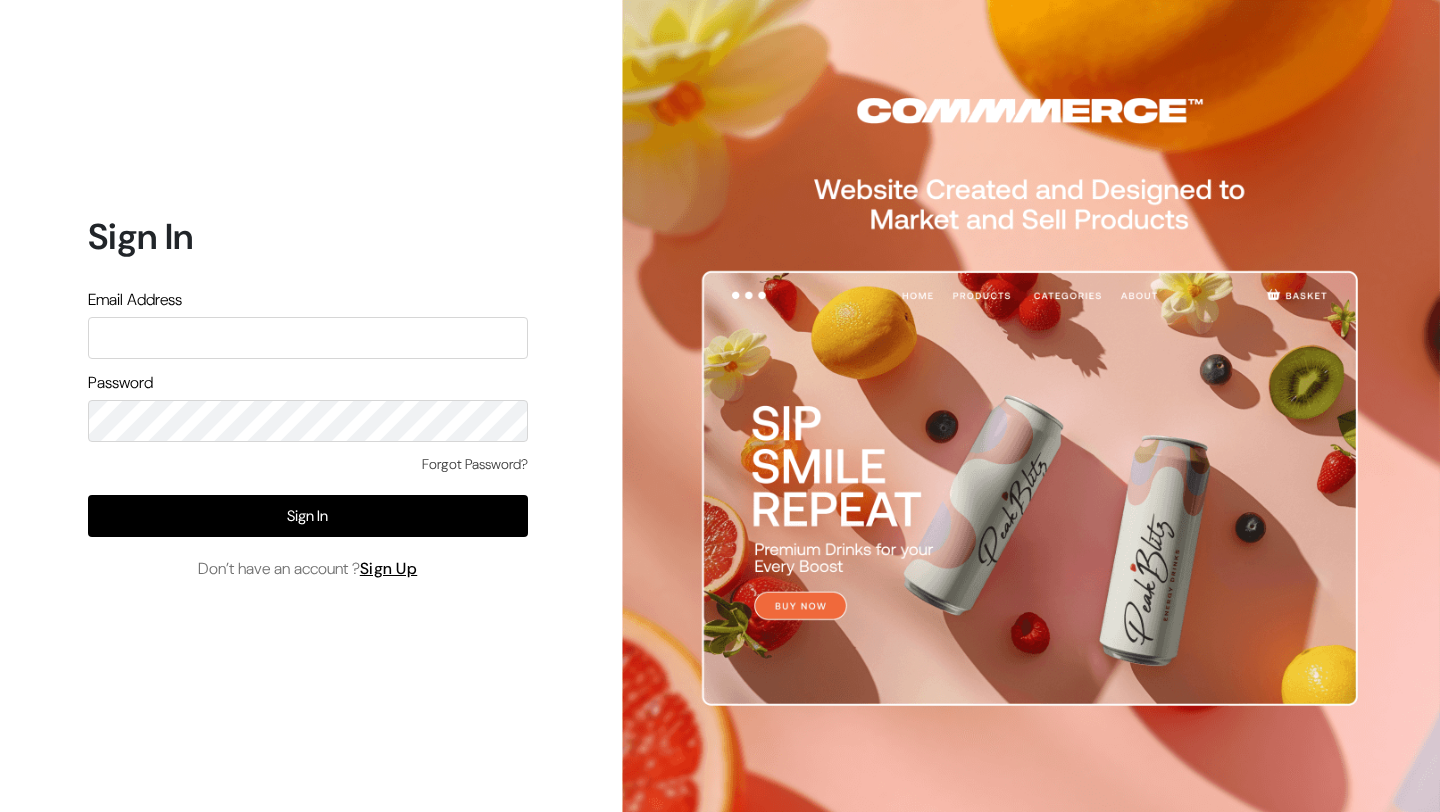 scroll, scrollTop: 0, scrollLeft: 0, axis: both 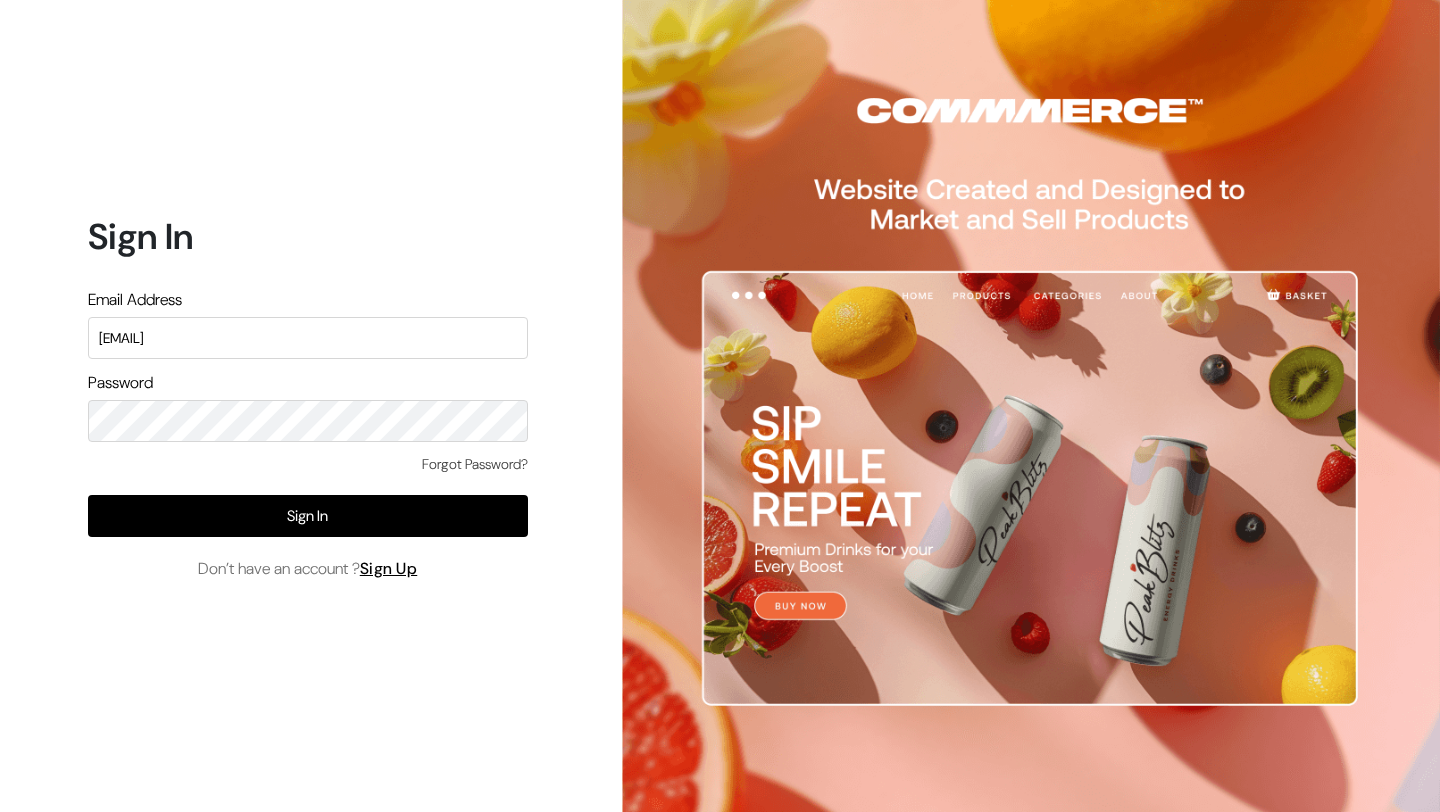 click on "lokesh@yourdesignstore.in" at bounding box center [308, 338] 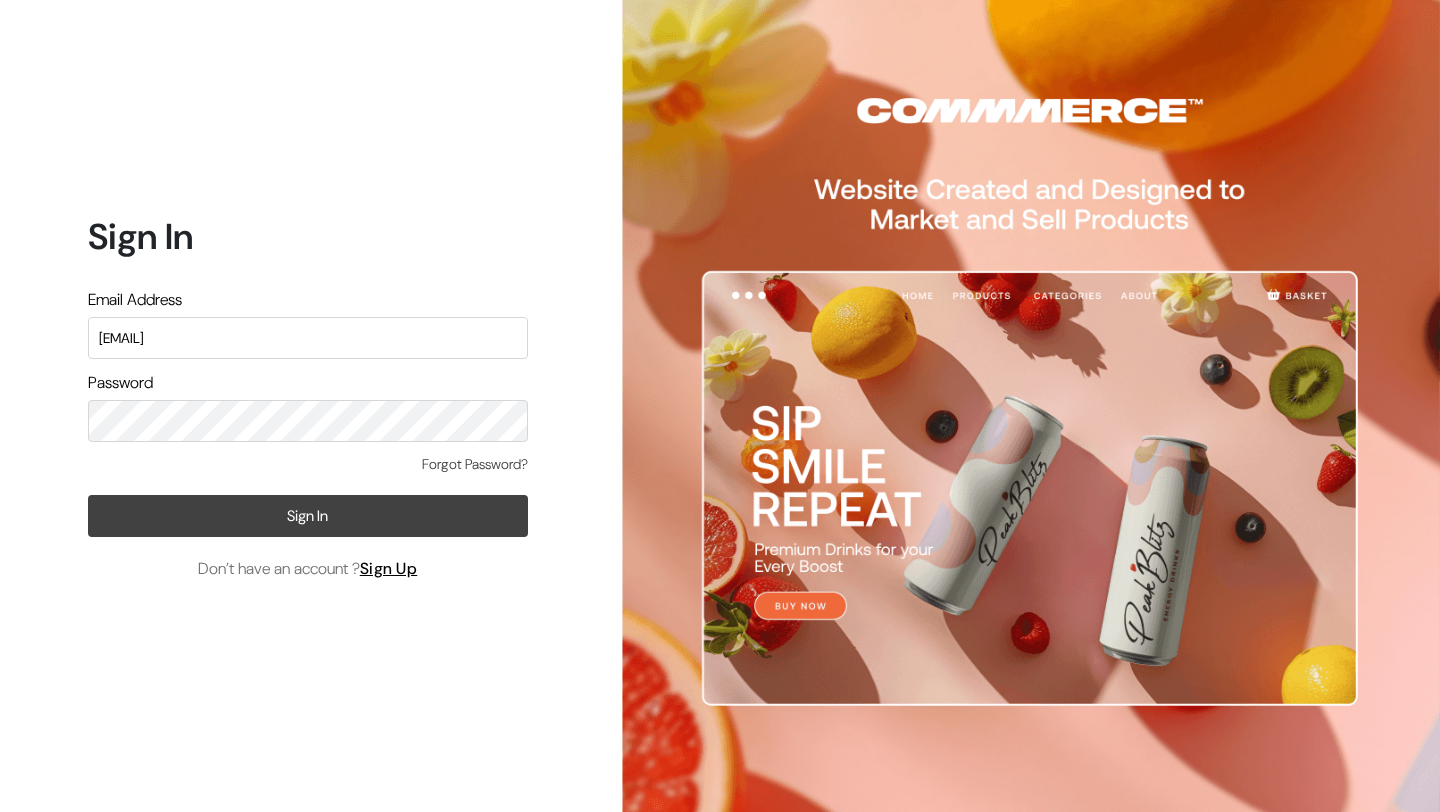 click on "Sign In" at bounding box center [308, 516] 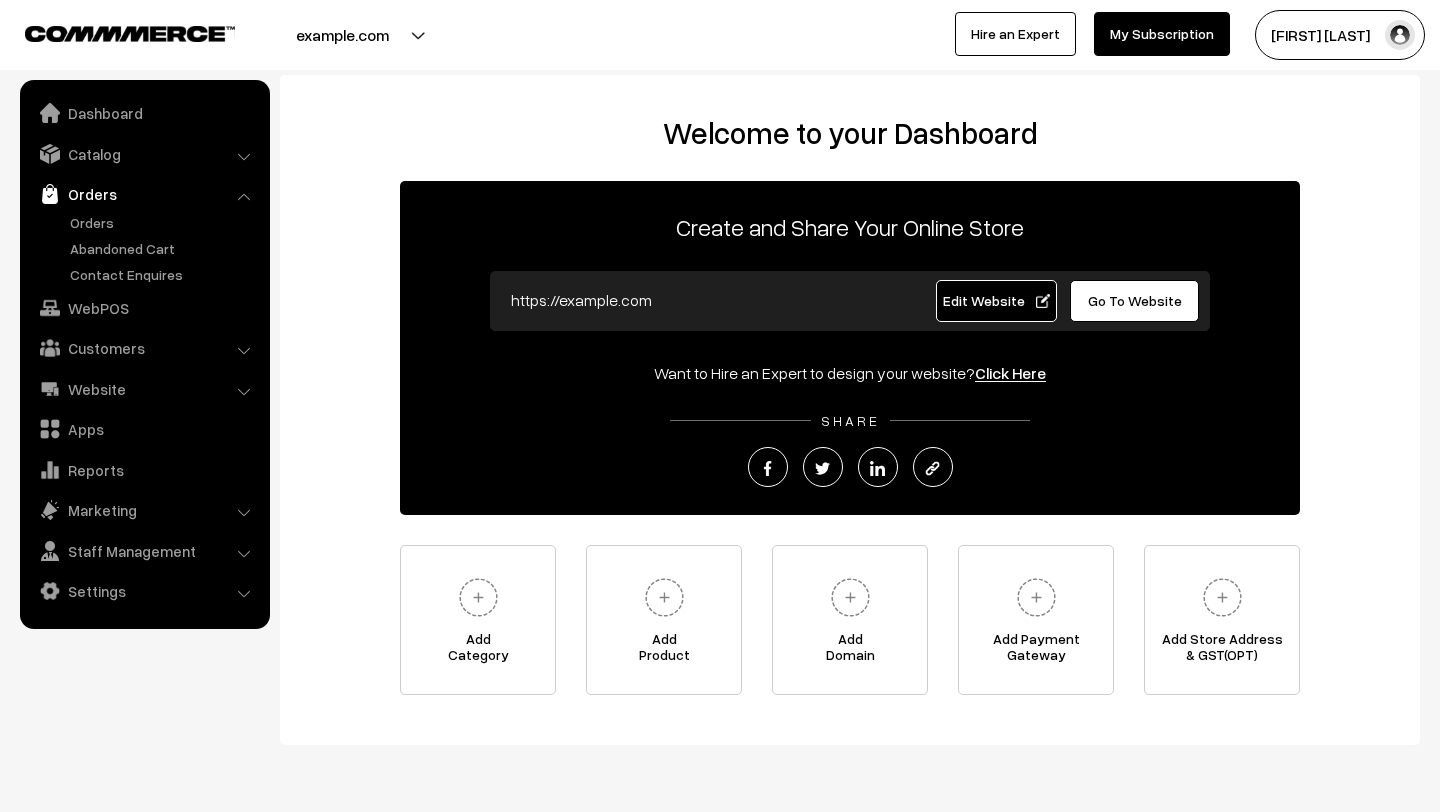 scroll, scrollTop: 0, scrollLeft: 0, axis: both 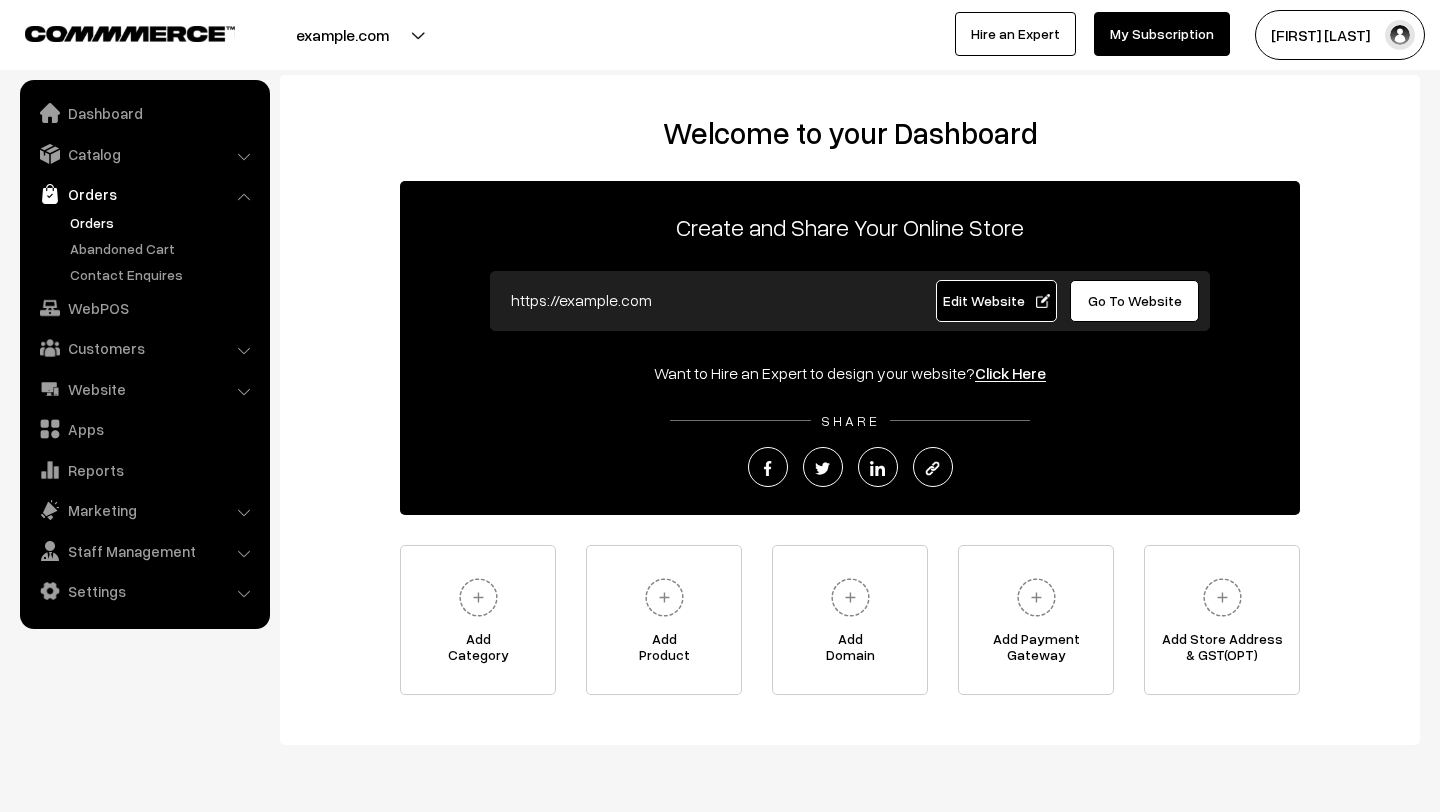 click on "Orders" at bounding box center (164, 222) 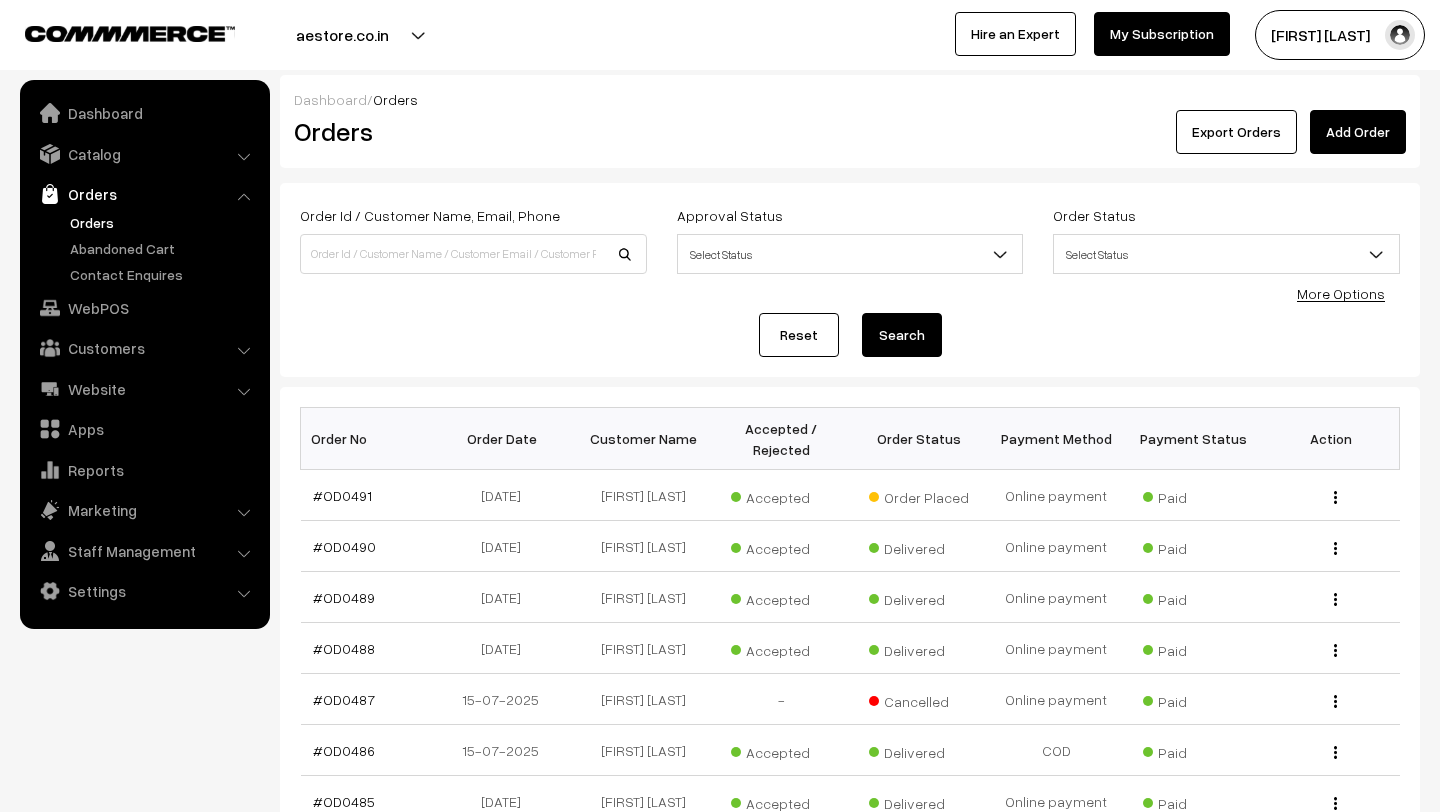scroll, scrollTop: 0, scrollLeft: 0, axis: both 